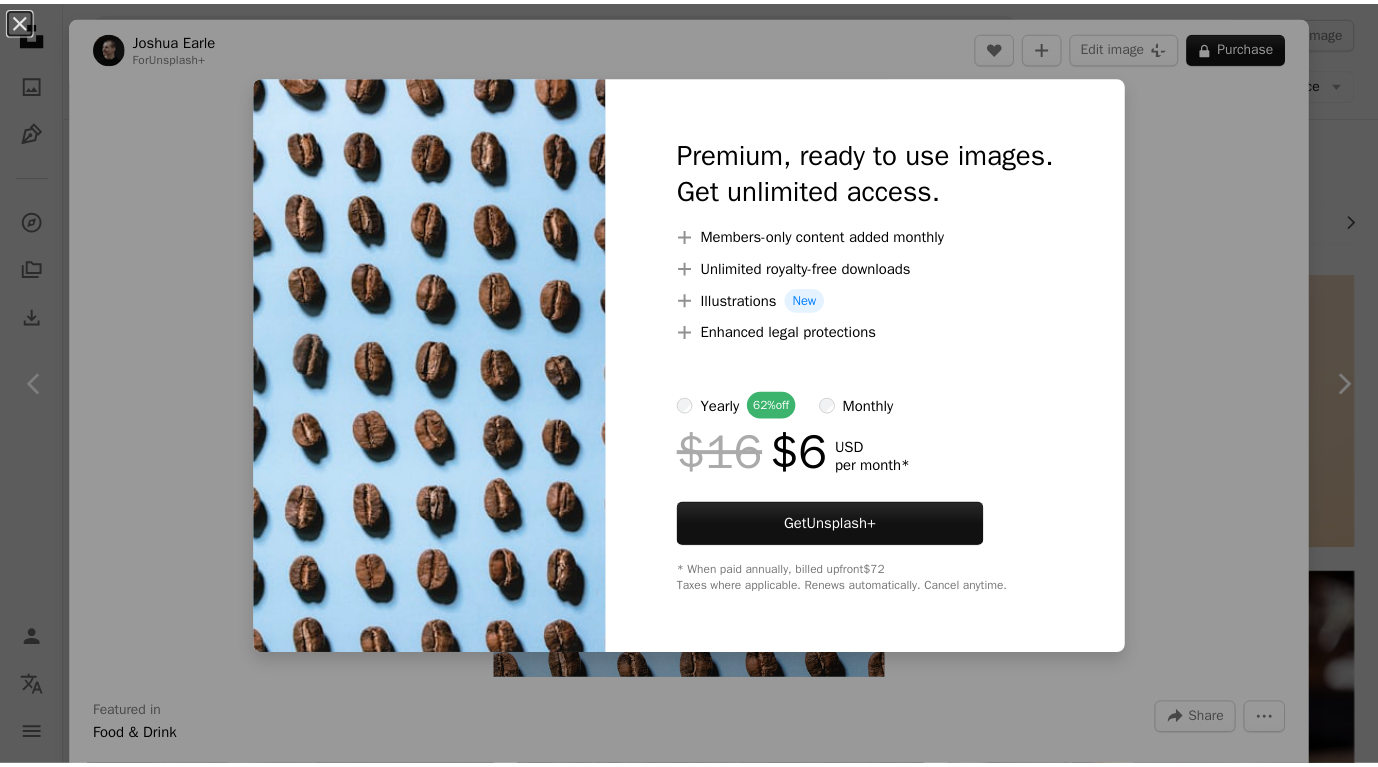 scroll, scrollTop: 2595, scrollLeft: 0, axis: vertical 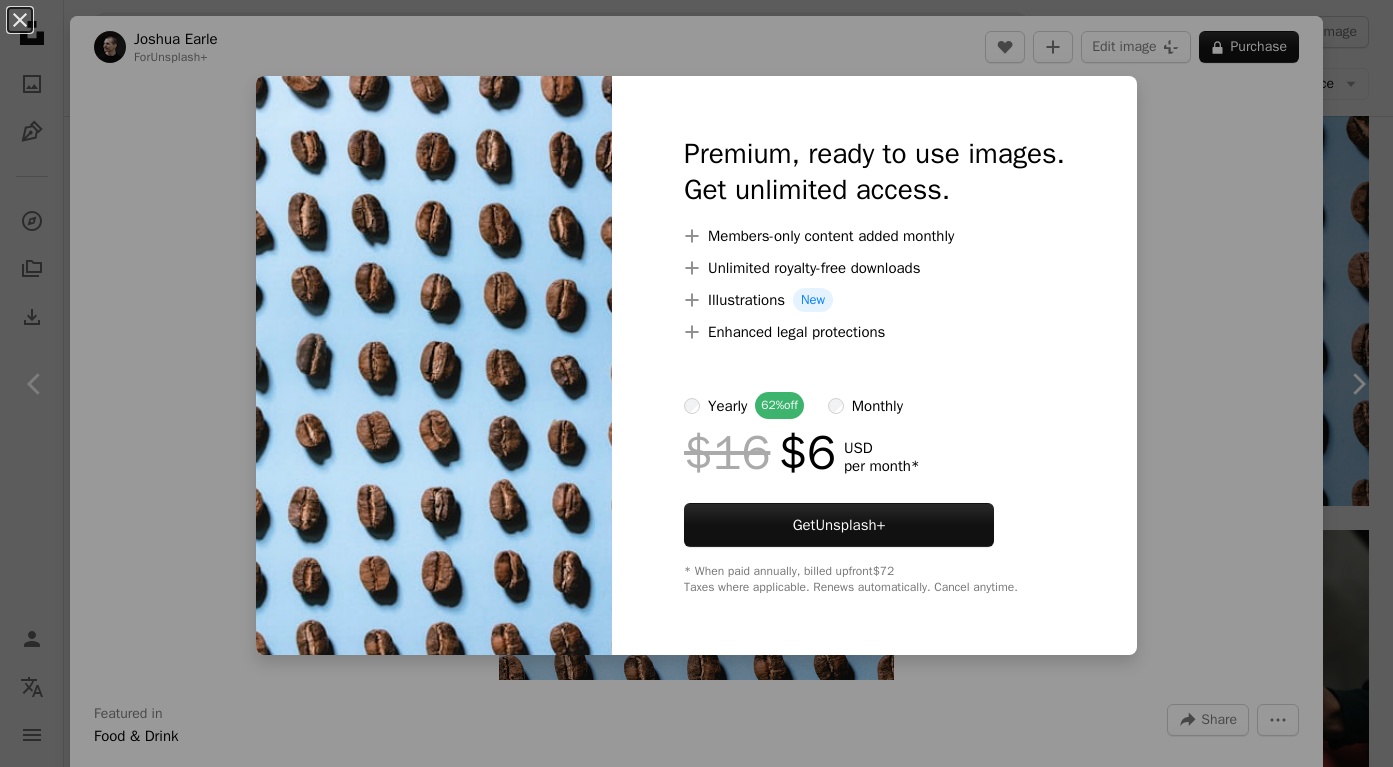 click on "An X shape Premium, ready to use images. Get unlimited access. A plus sign Members-only content added monthly A plus sign Unlimited royalty-free downloads A plus sign Illustrations  New A plus sign Enhanced legal protections yearly 62%  off monthly $16   $6 USD per month * Get  Unsplash+ * When paid annually, billed upfront  $72 Taxes where applicable. Renews automatically. Cancel anytime." at bounding box center (696, 383) 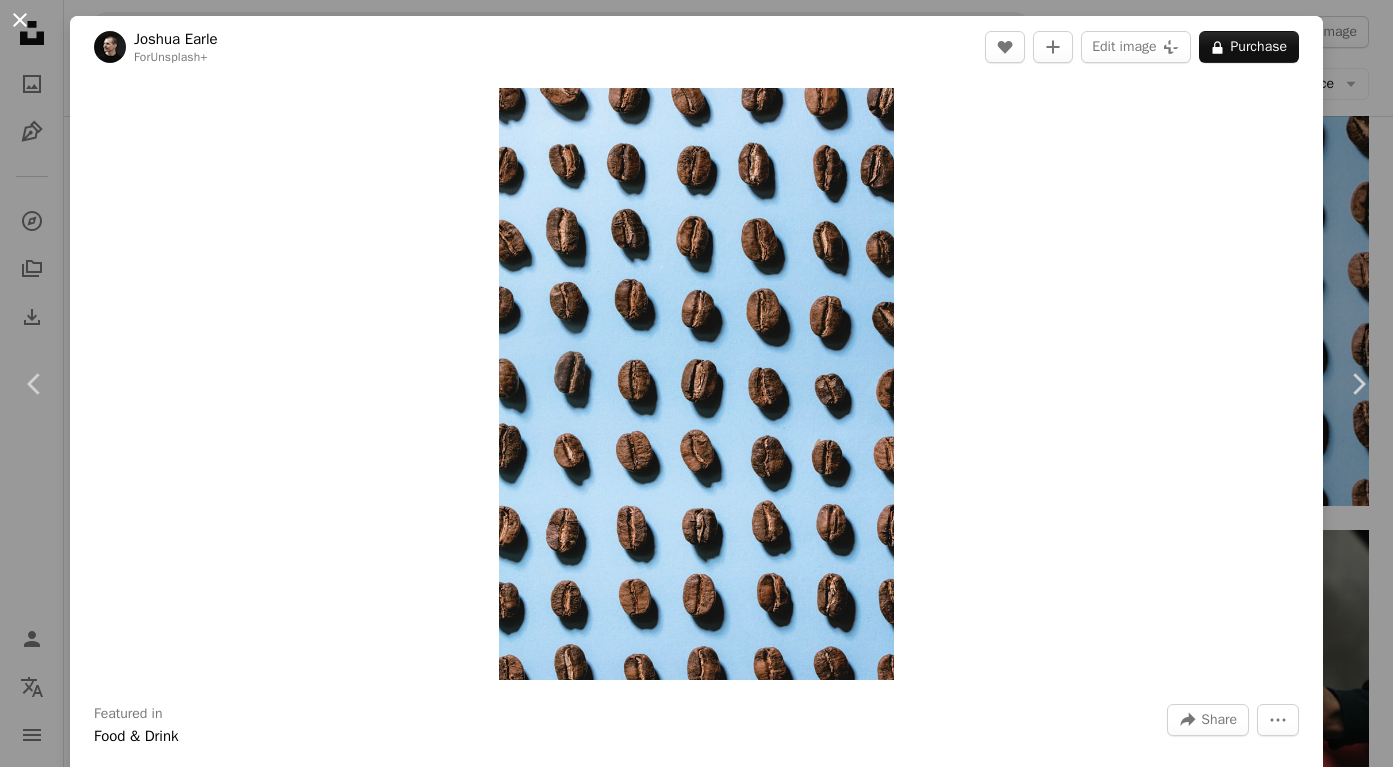 click on "An X shape" at bounding box center [20, 20] 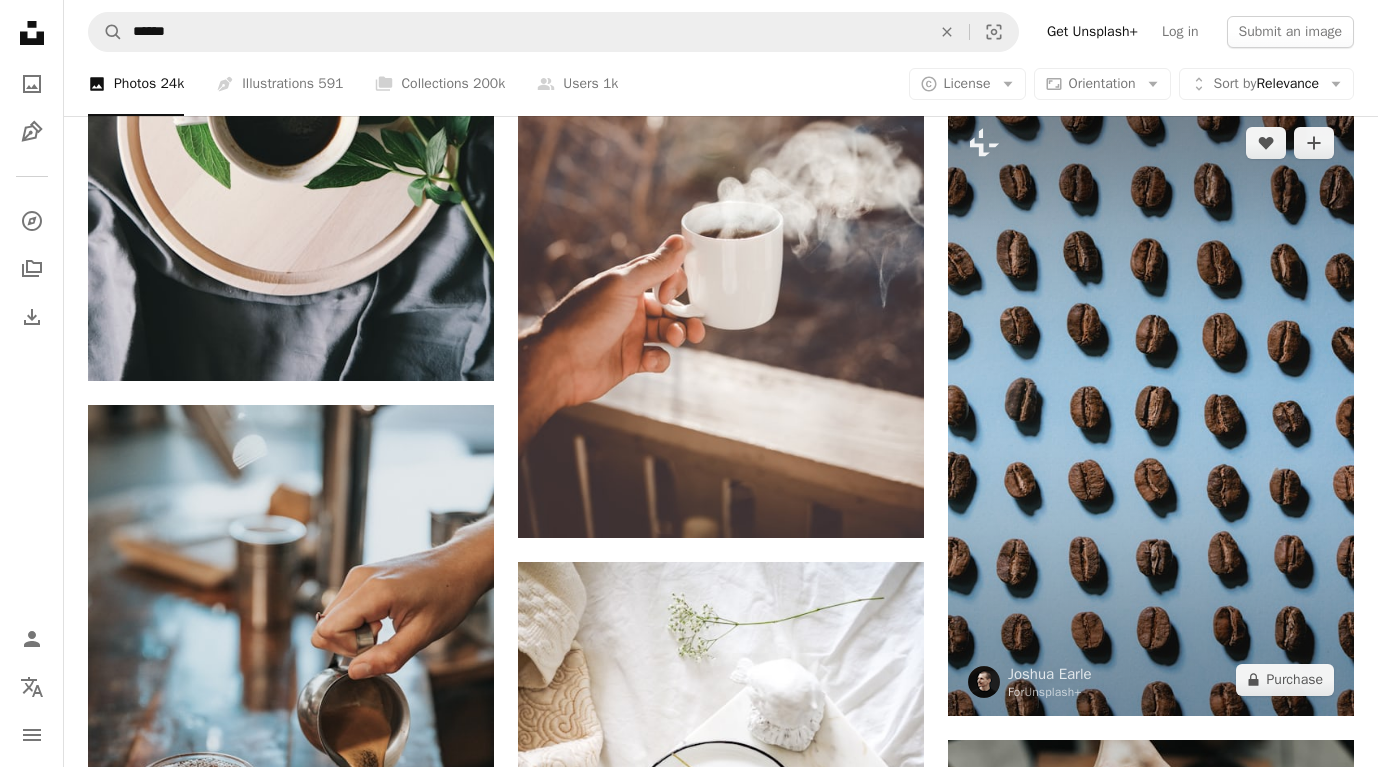 scroll, scrollTop: 2313, scrollLeft: 0, axis: vertical 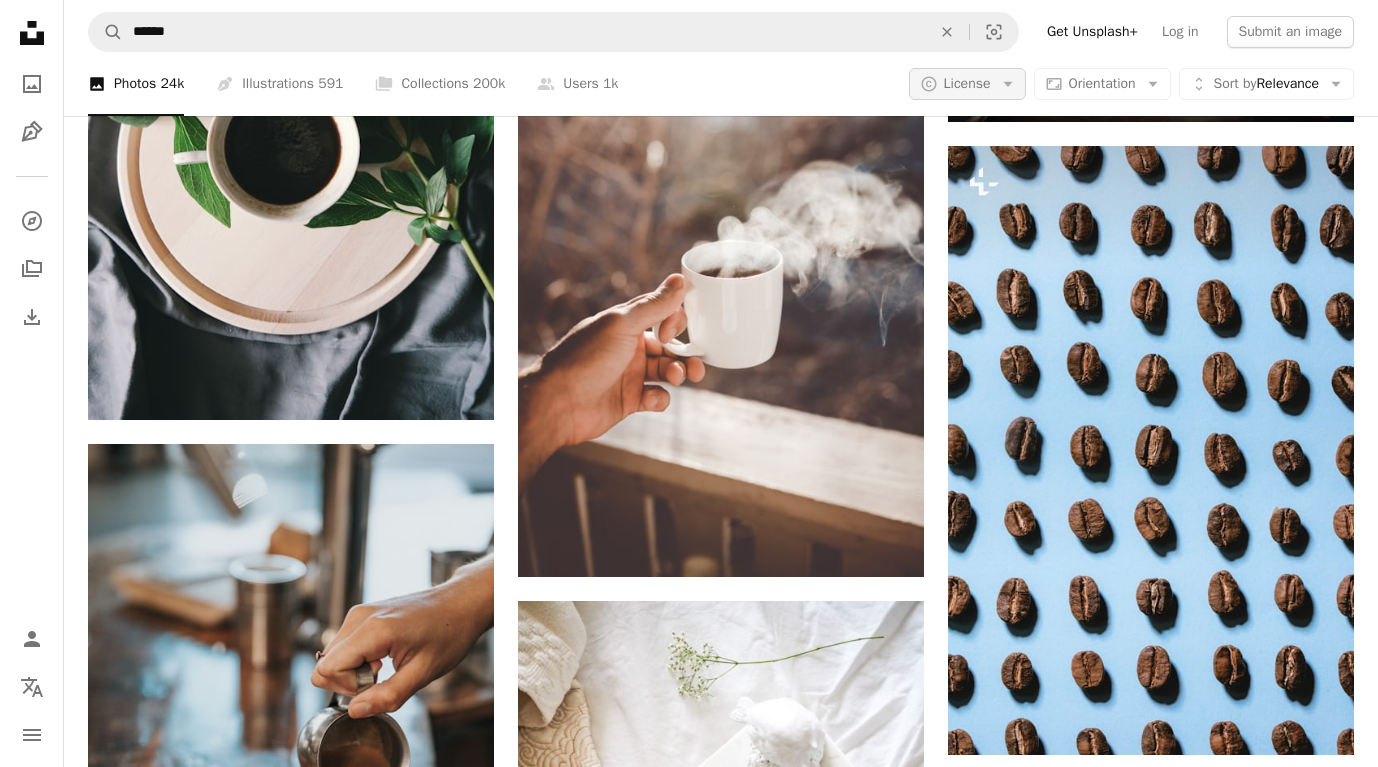 click on "License" at bounding box center (967, 83) 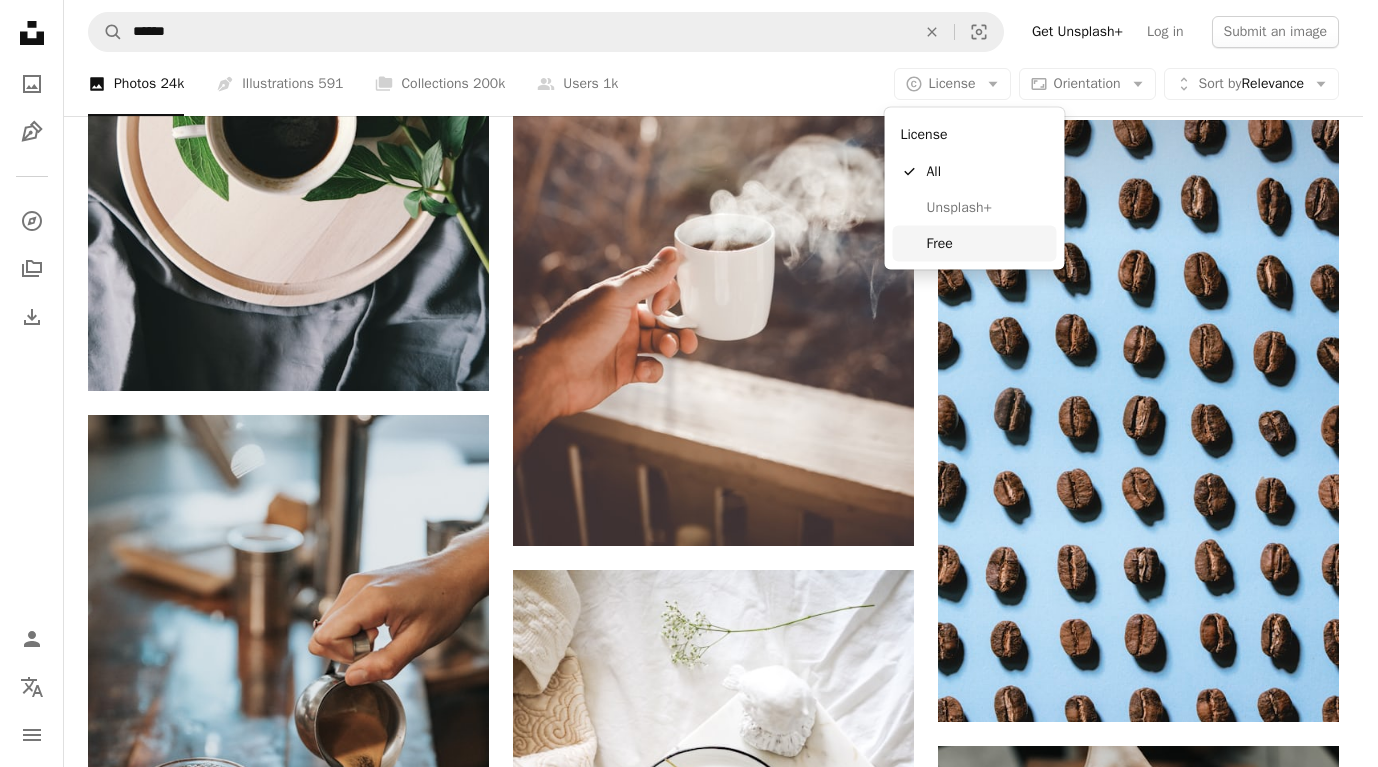 click on "Free" at bounding box center (988, 243) 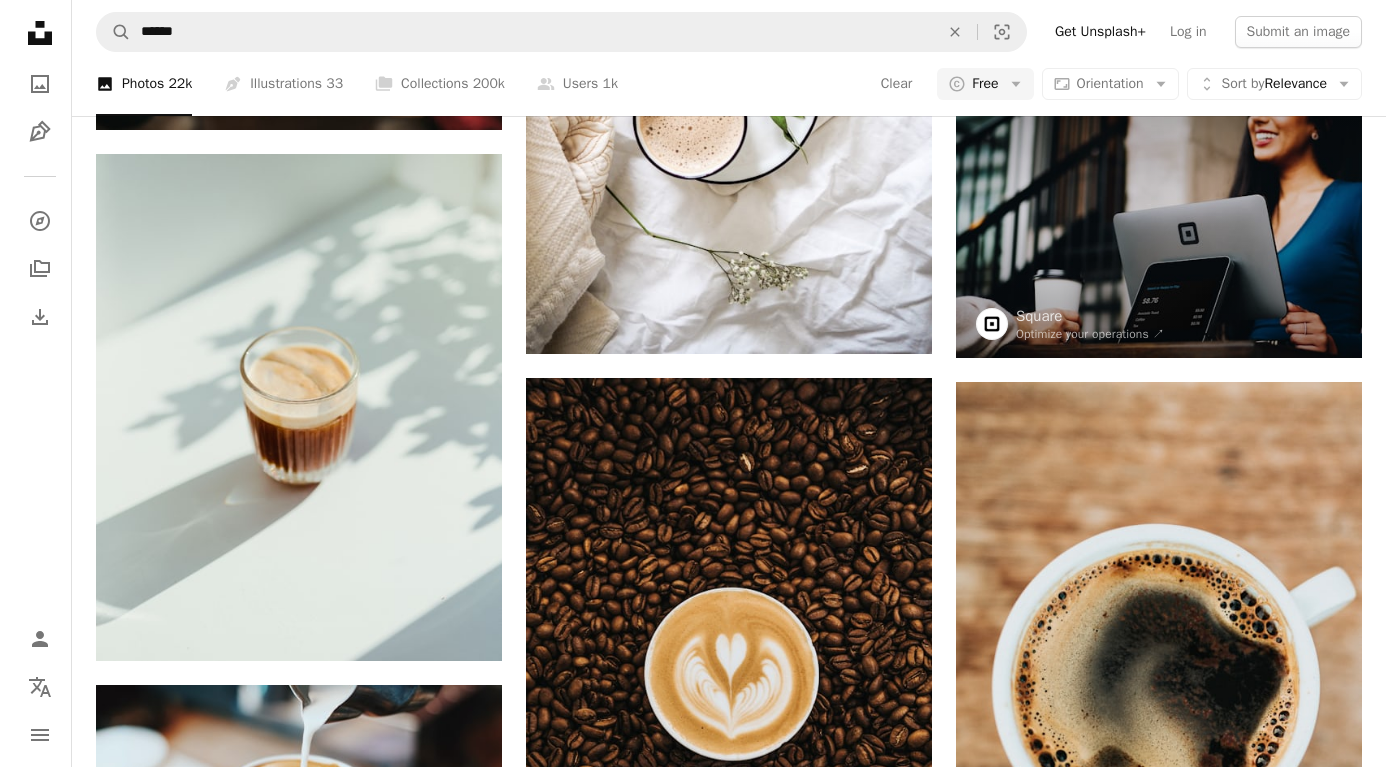 scroll, scrollTop: 3923, scrollLeft: 0, axis: vertical 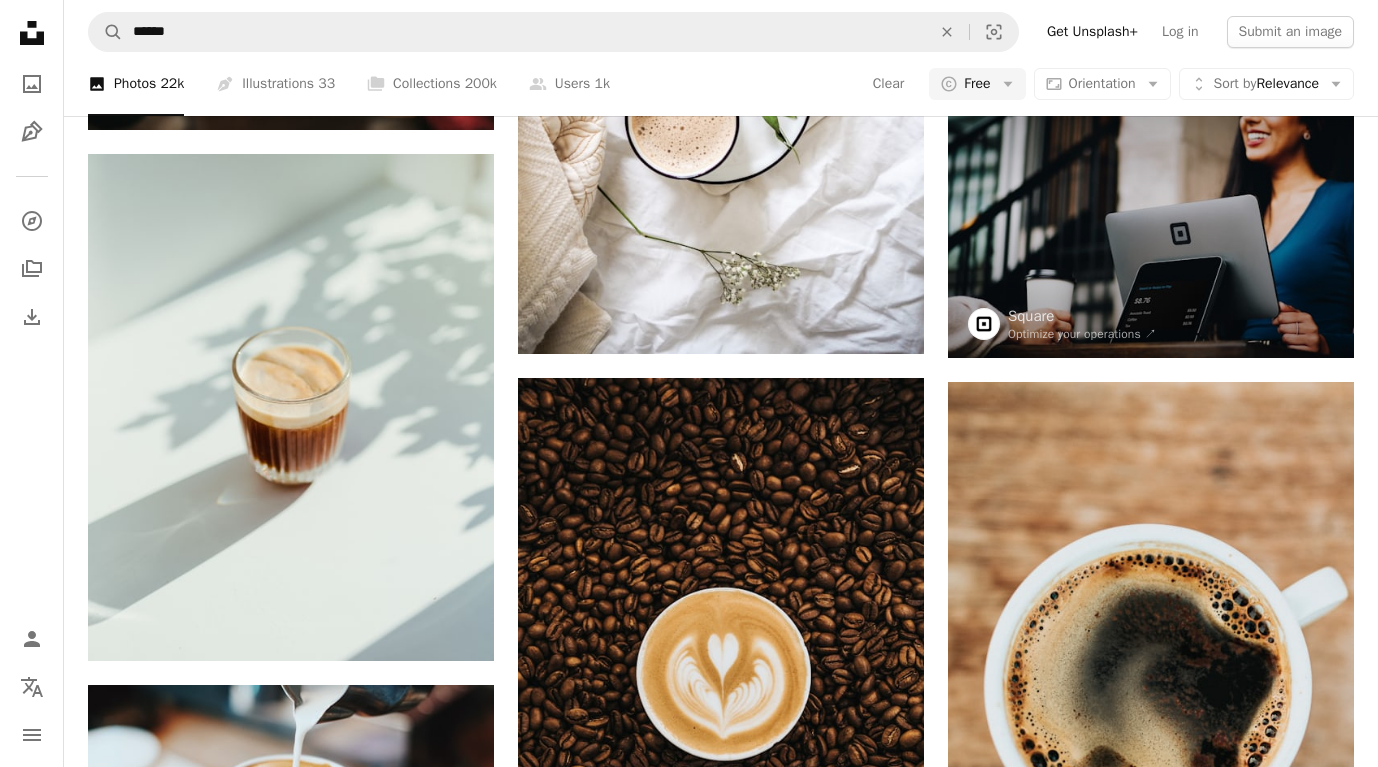 click at bounding box center (1151, 1952) 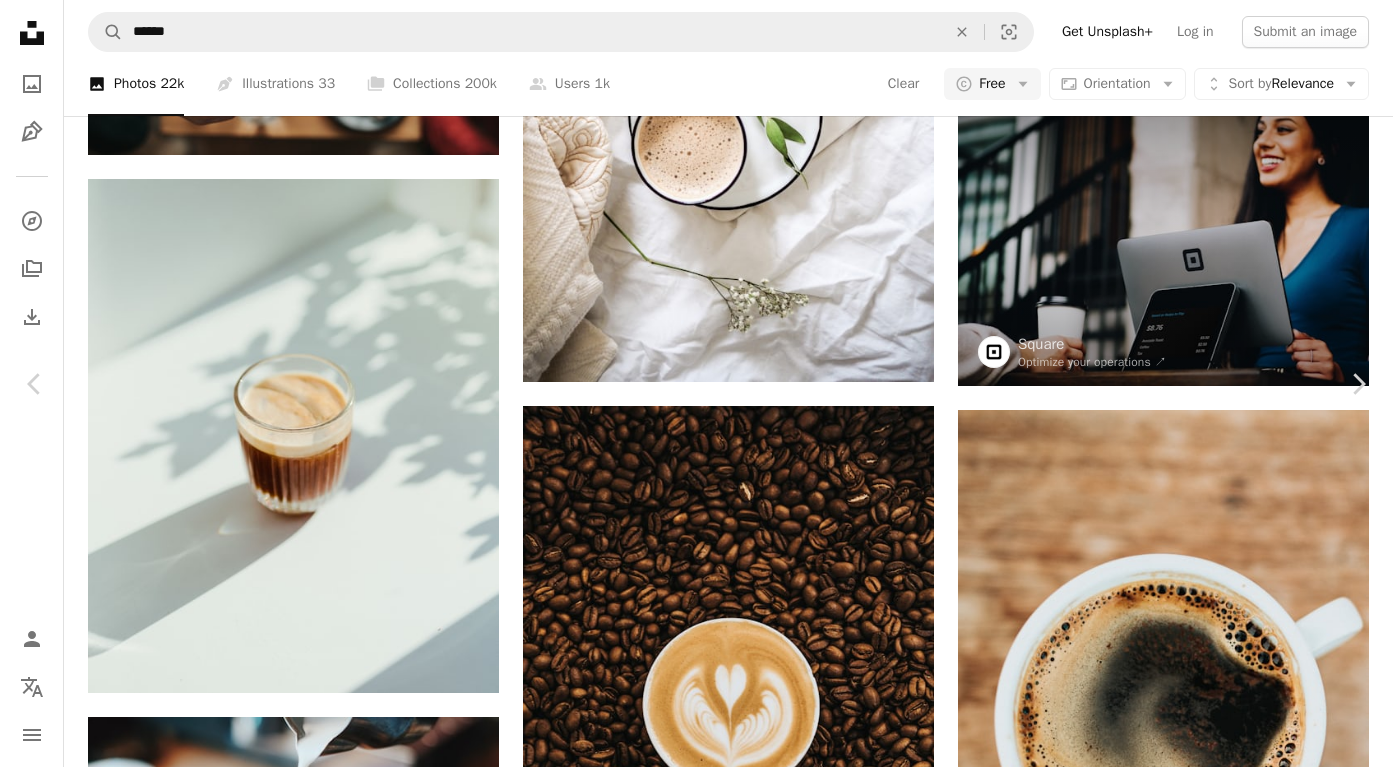 click at bounding box center (696, 5426) 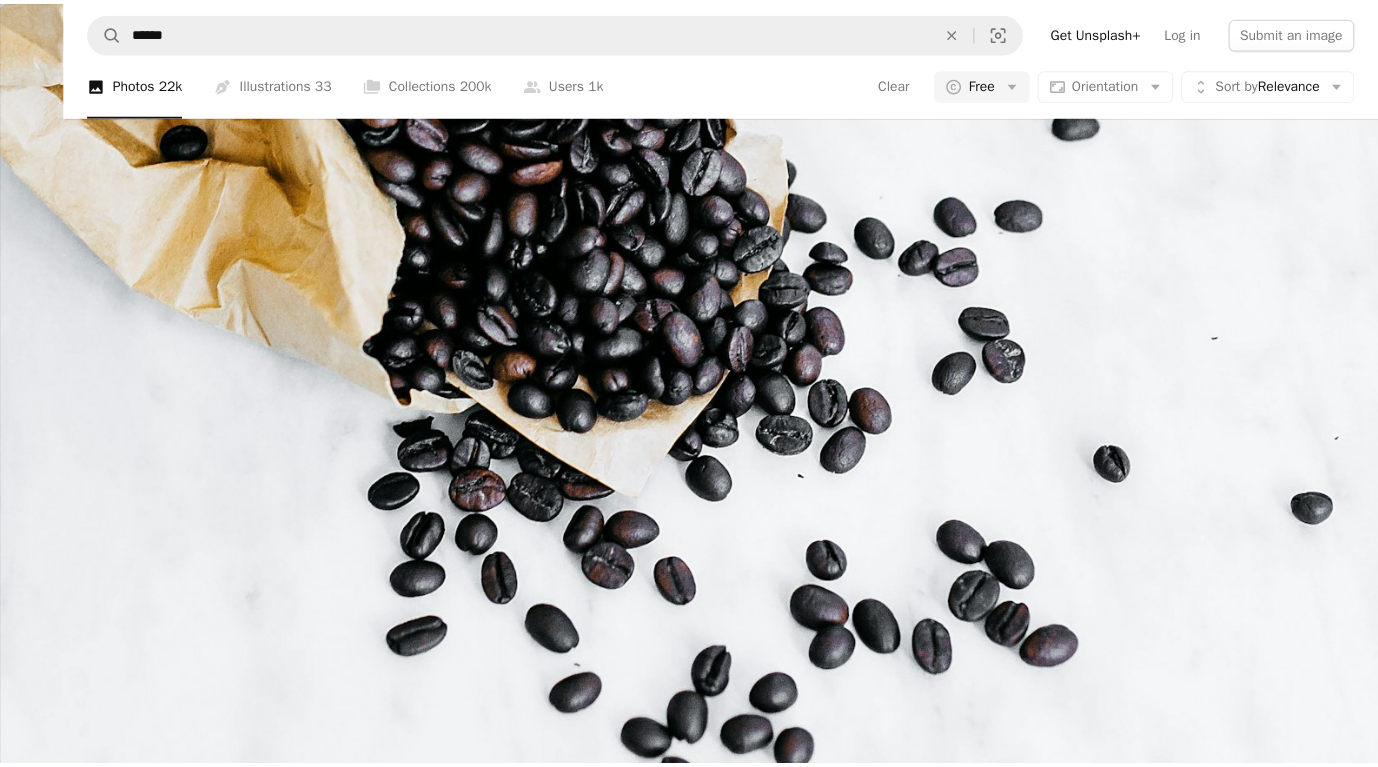 scroll, scrollTop: 760, scrollLeft: 0, axis: vertical 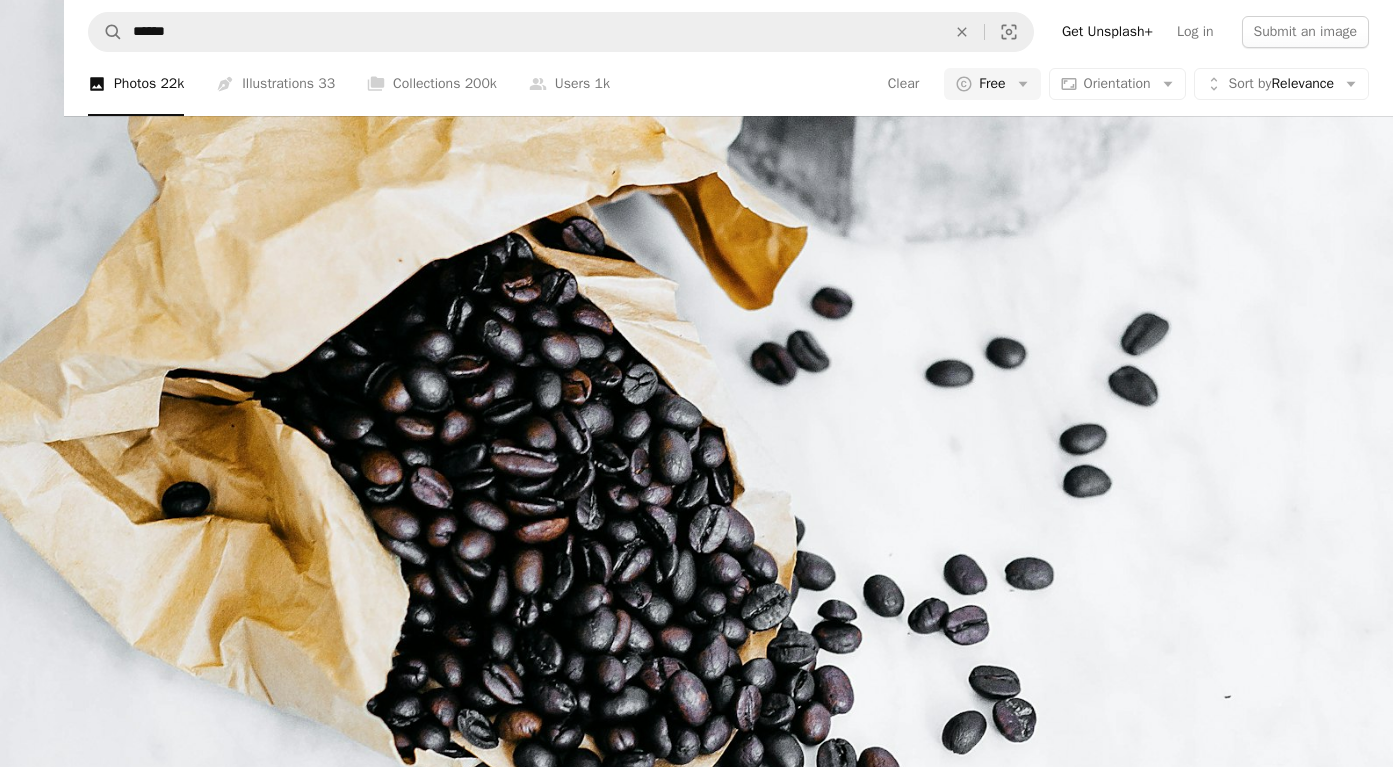 click at bounding box center [696, 284] 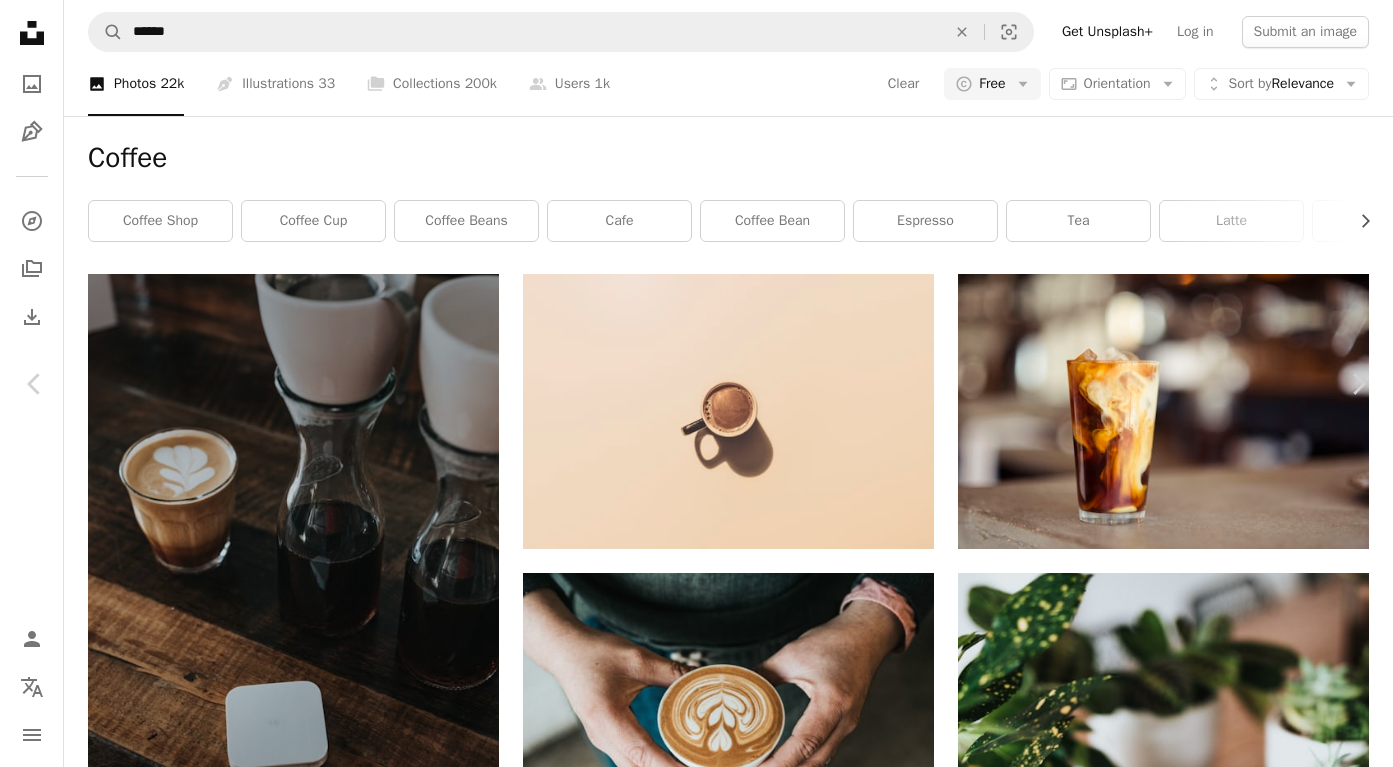 click on "Download free" at bounding box center (1209, 7402) 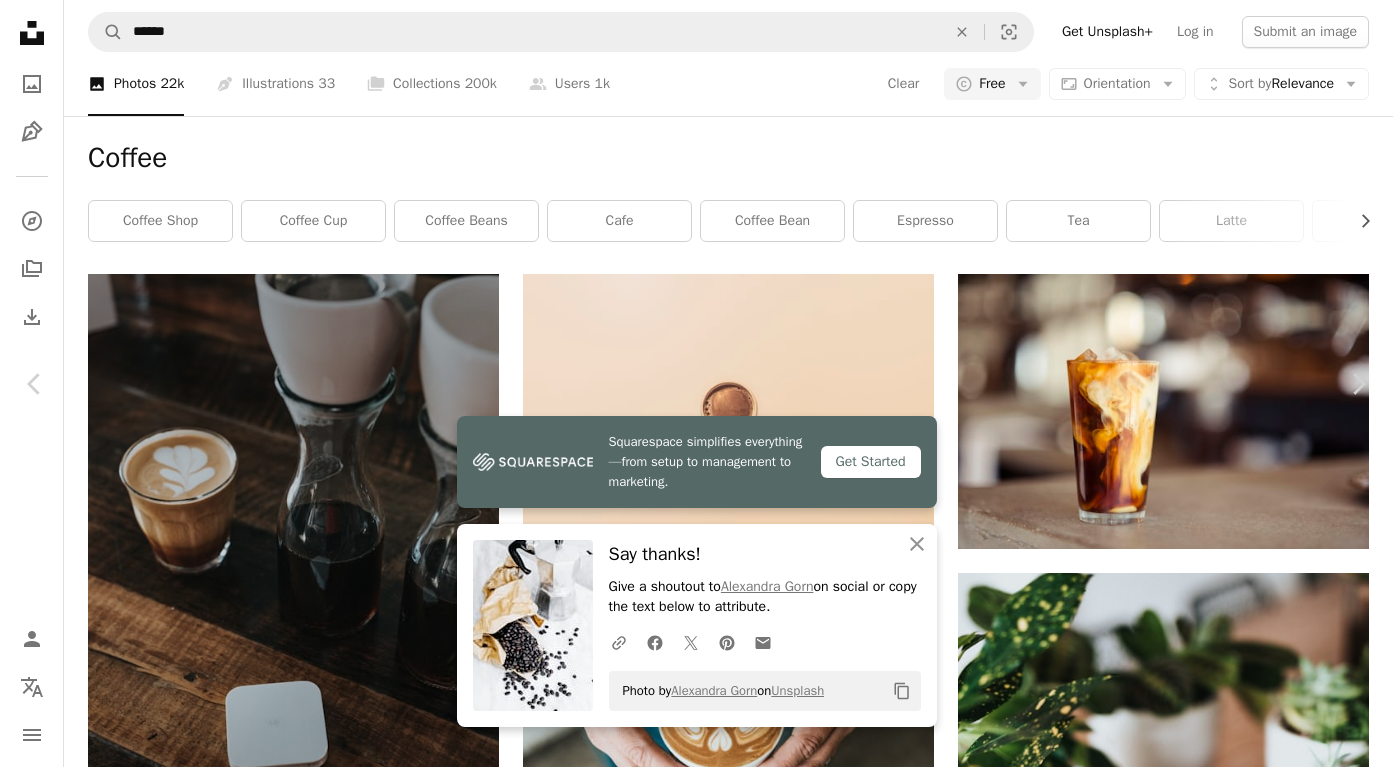 click on "An X shape" at bounding box center (20, 20) 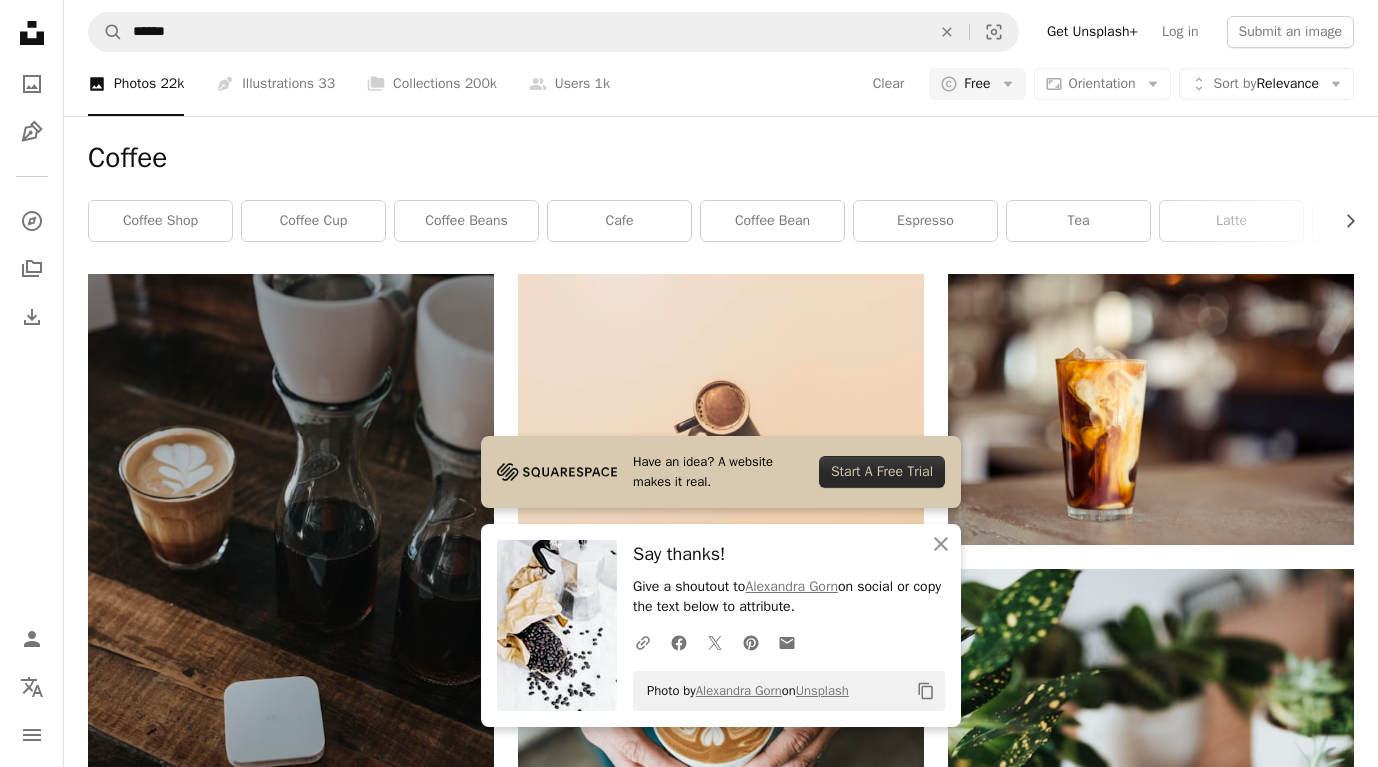scroll, scrollTop: 3961, scrollLeft: 0, axis: vertical 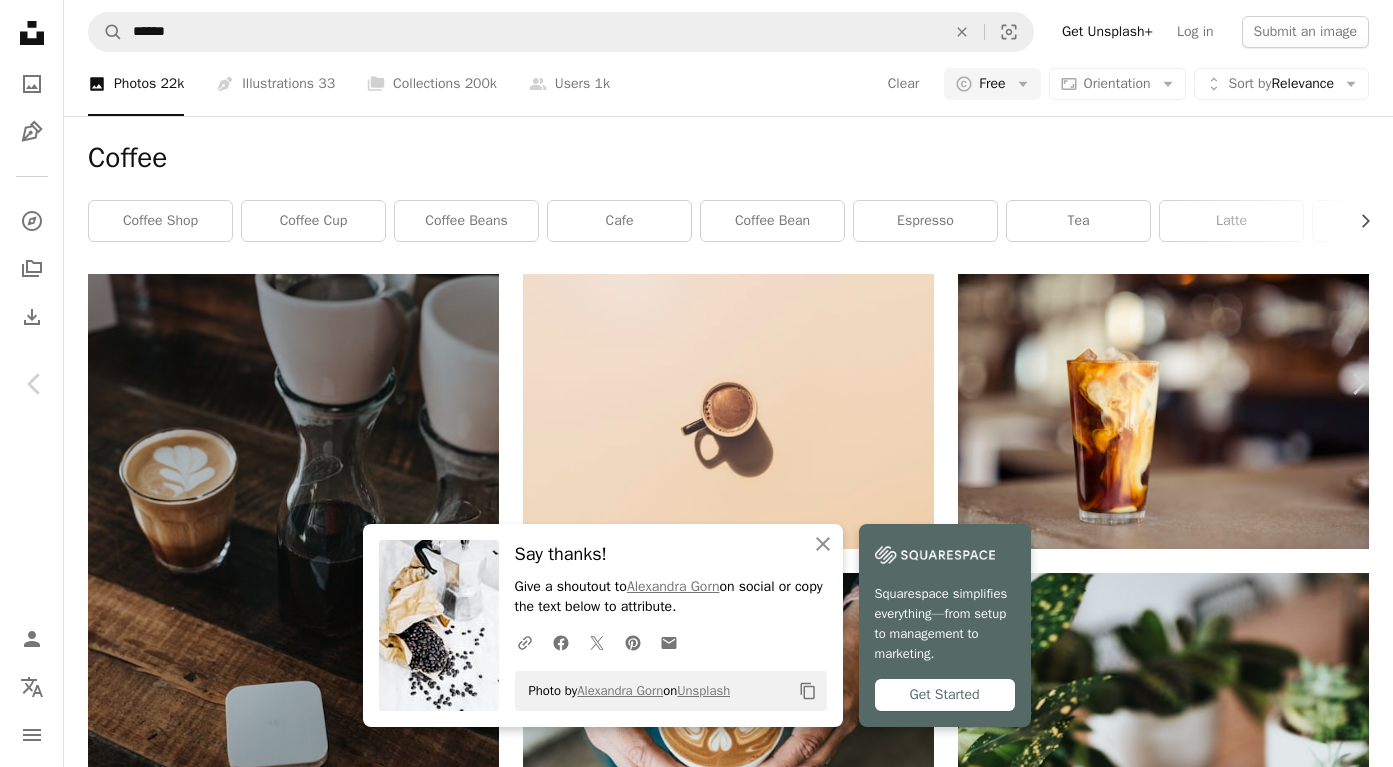 click on "Download free" at bounding box center [1209, 7402] 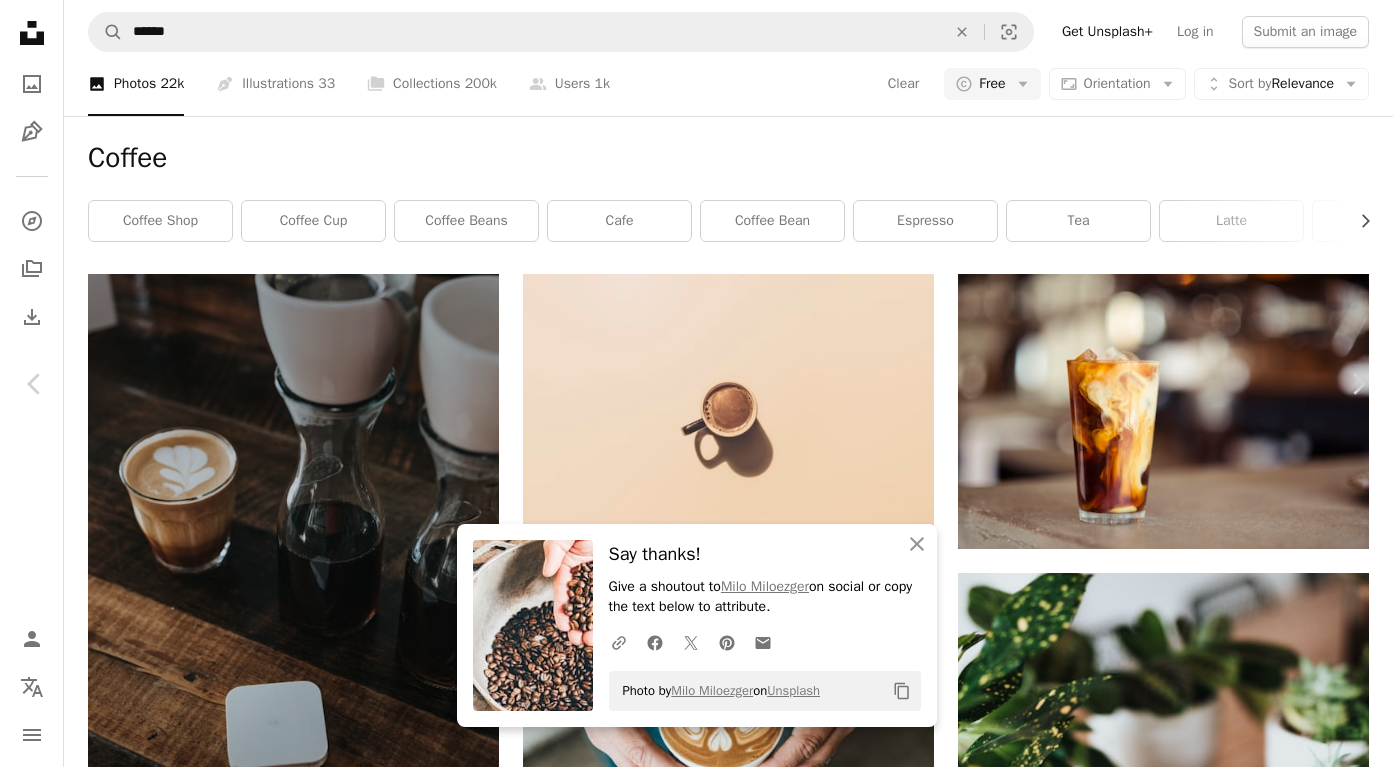 click on "An X shape" at bounding box center [20, 20] 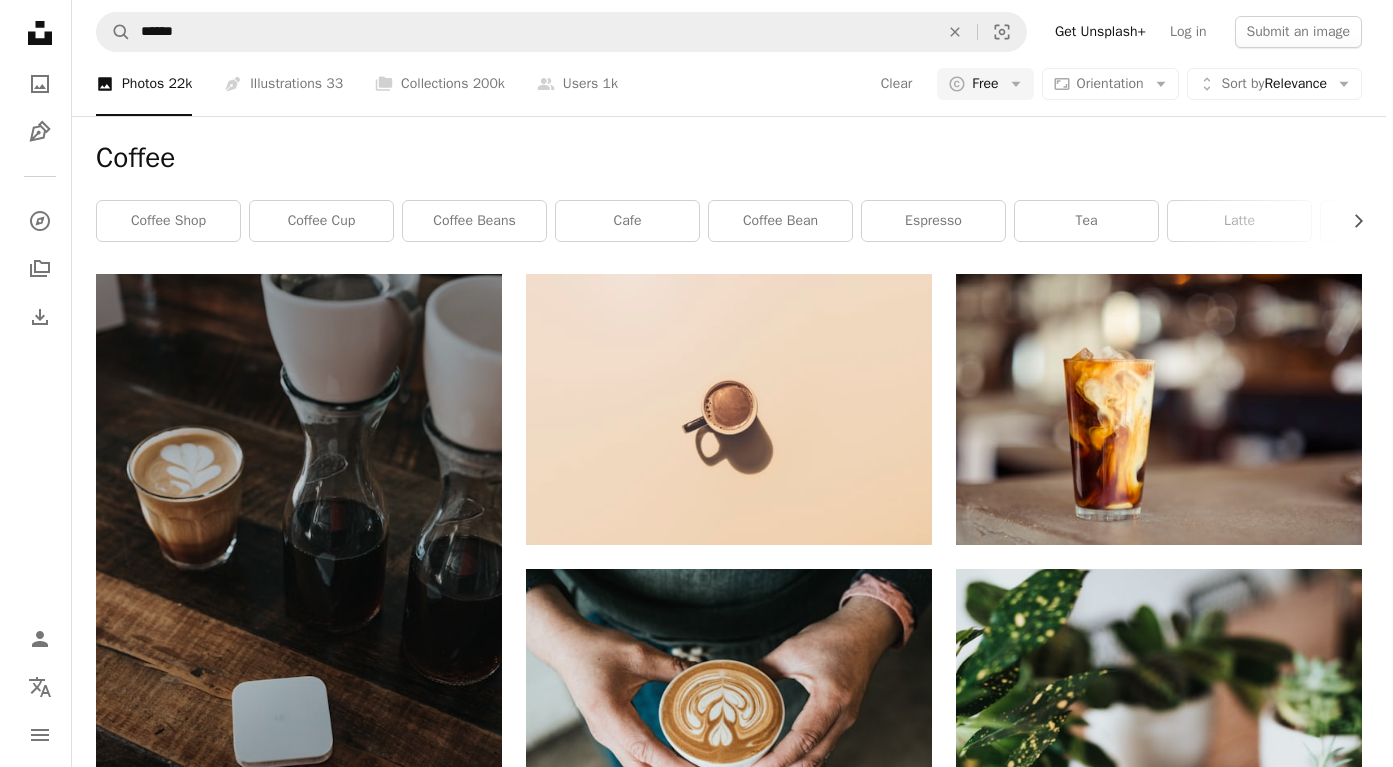 scroll, scrollTop: 7238, scrollLeft: 0, axis: vertical 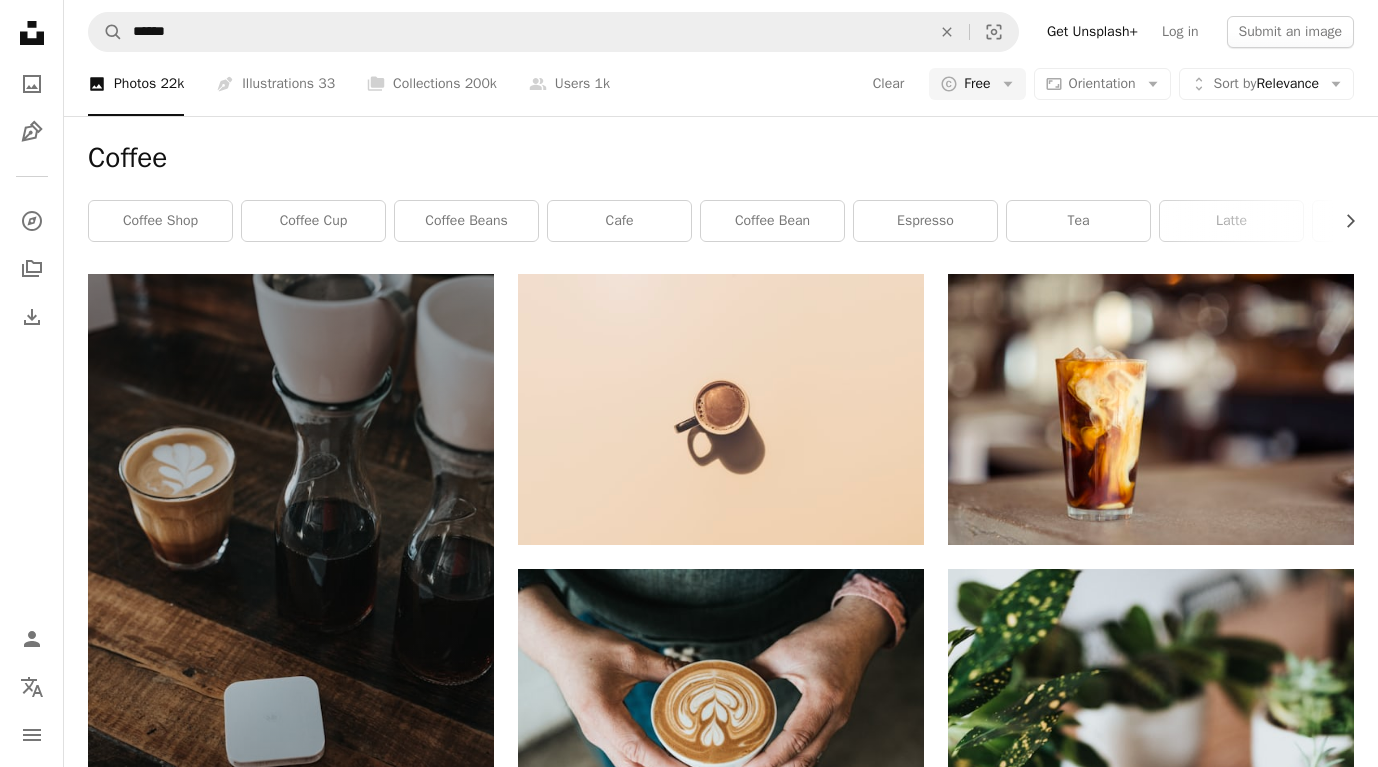 click at bounding box center [1151, 7623] 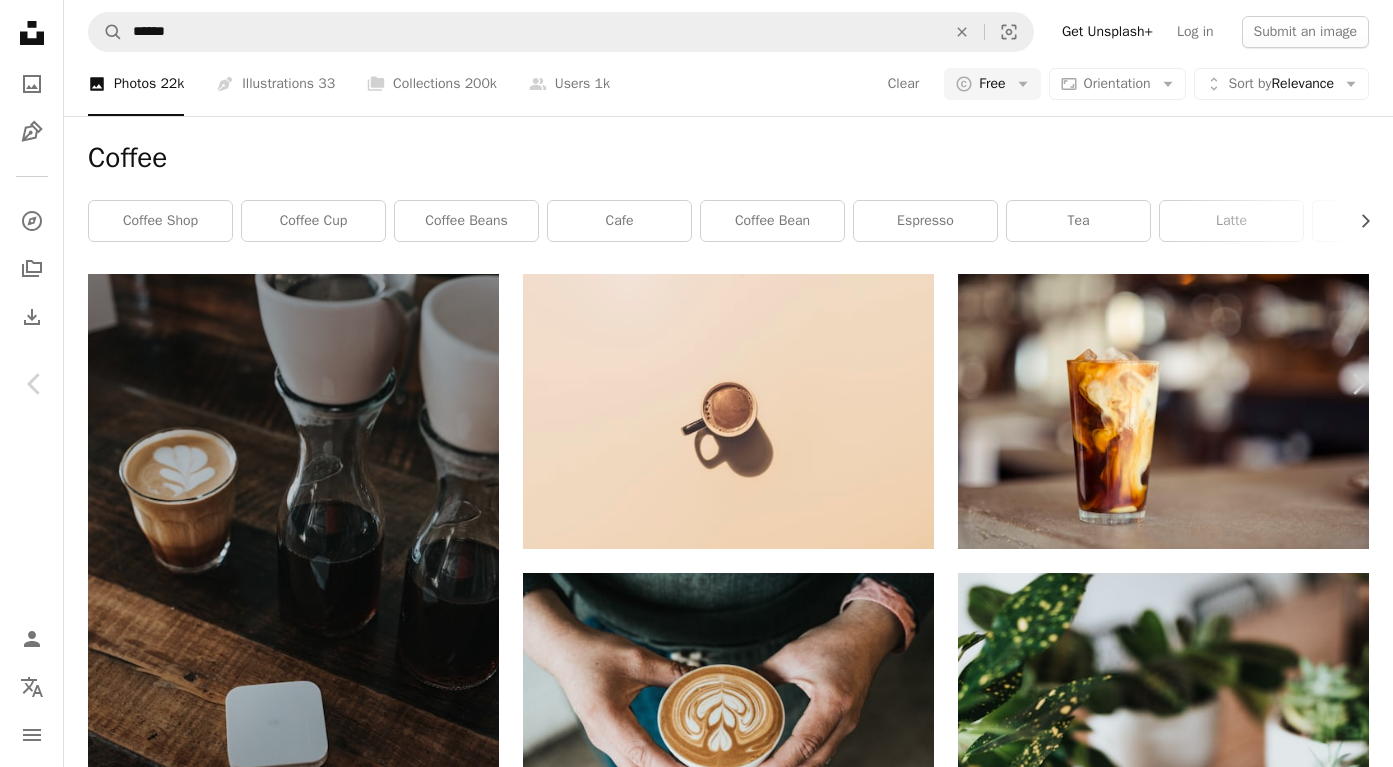 click at bounding box center [696, 10950] 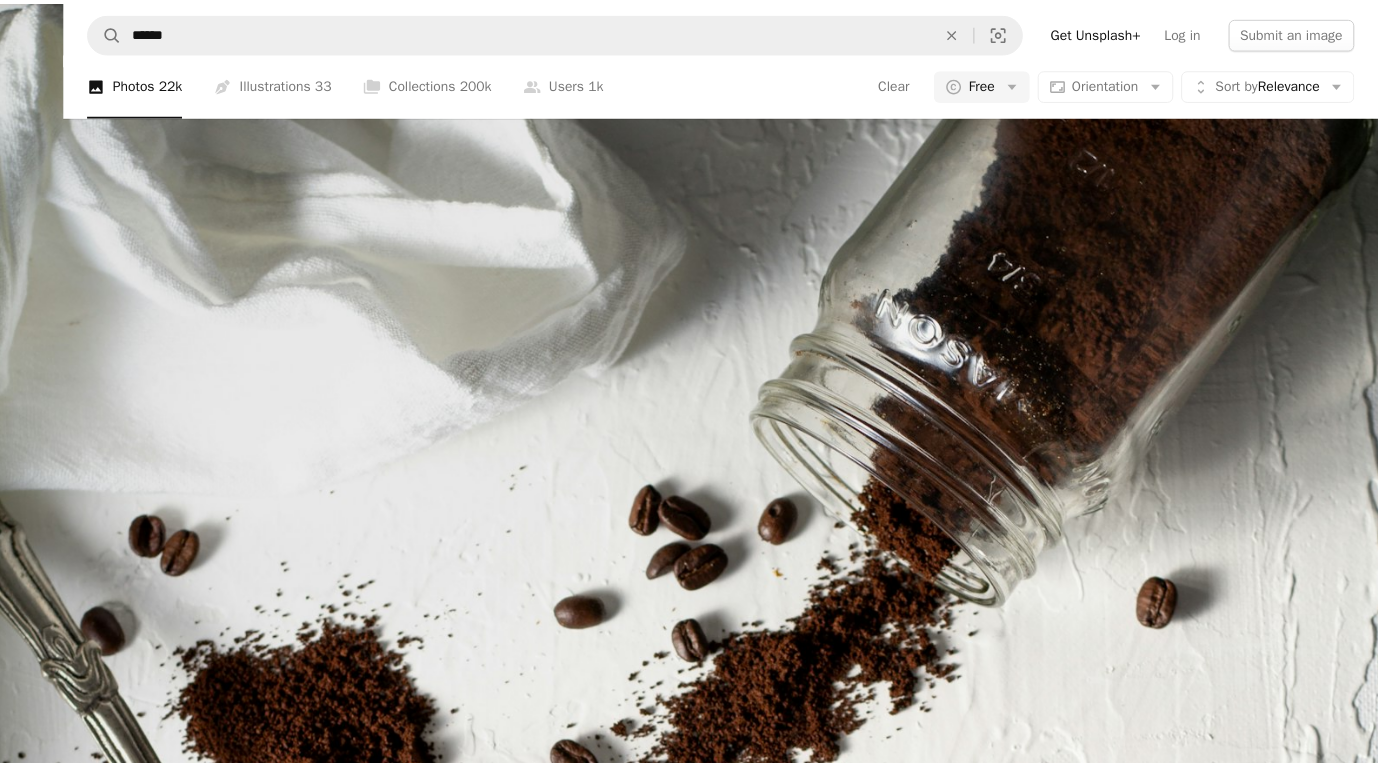 scroll, scrollTop: 652, scrollLeft: 0, axis: vertical 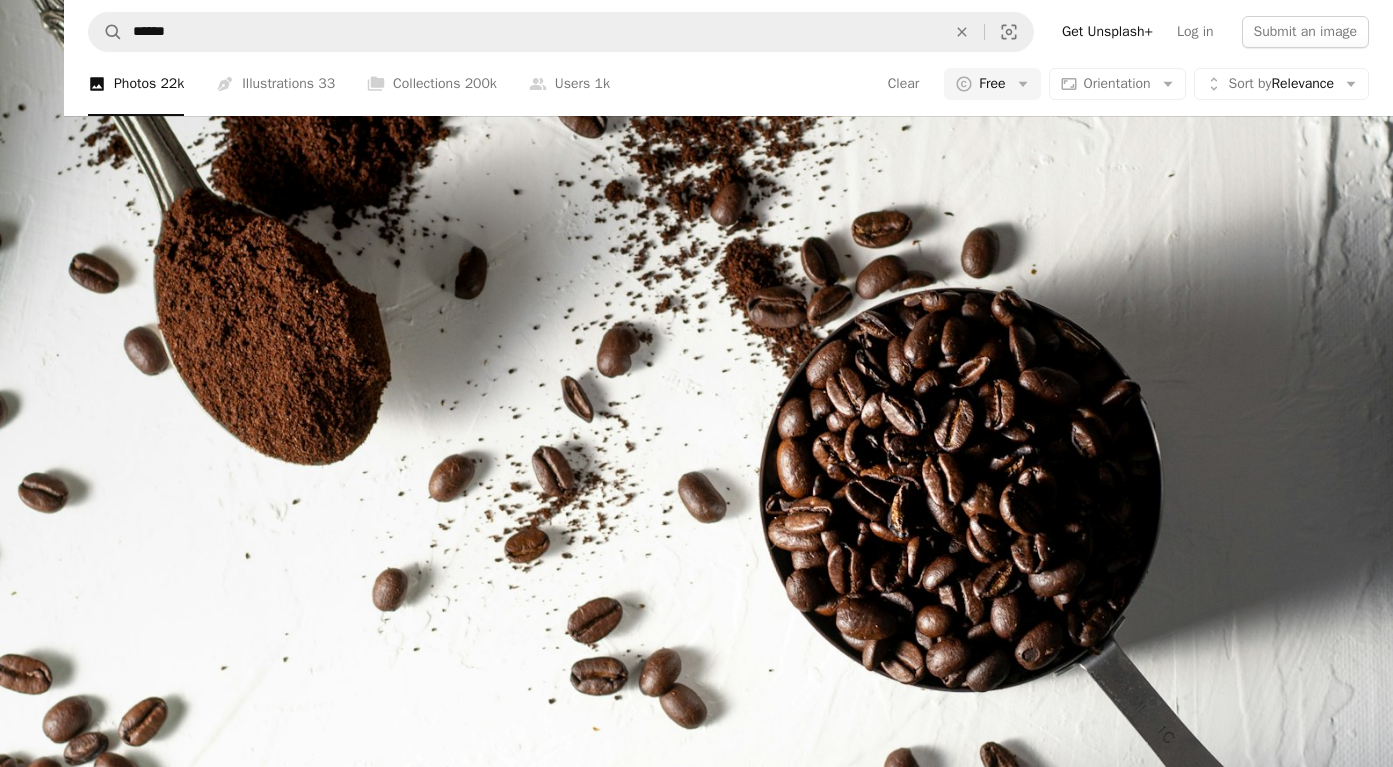 click at bounding box center (696, 393) 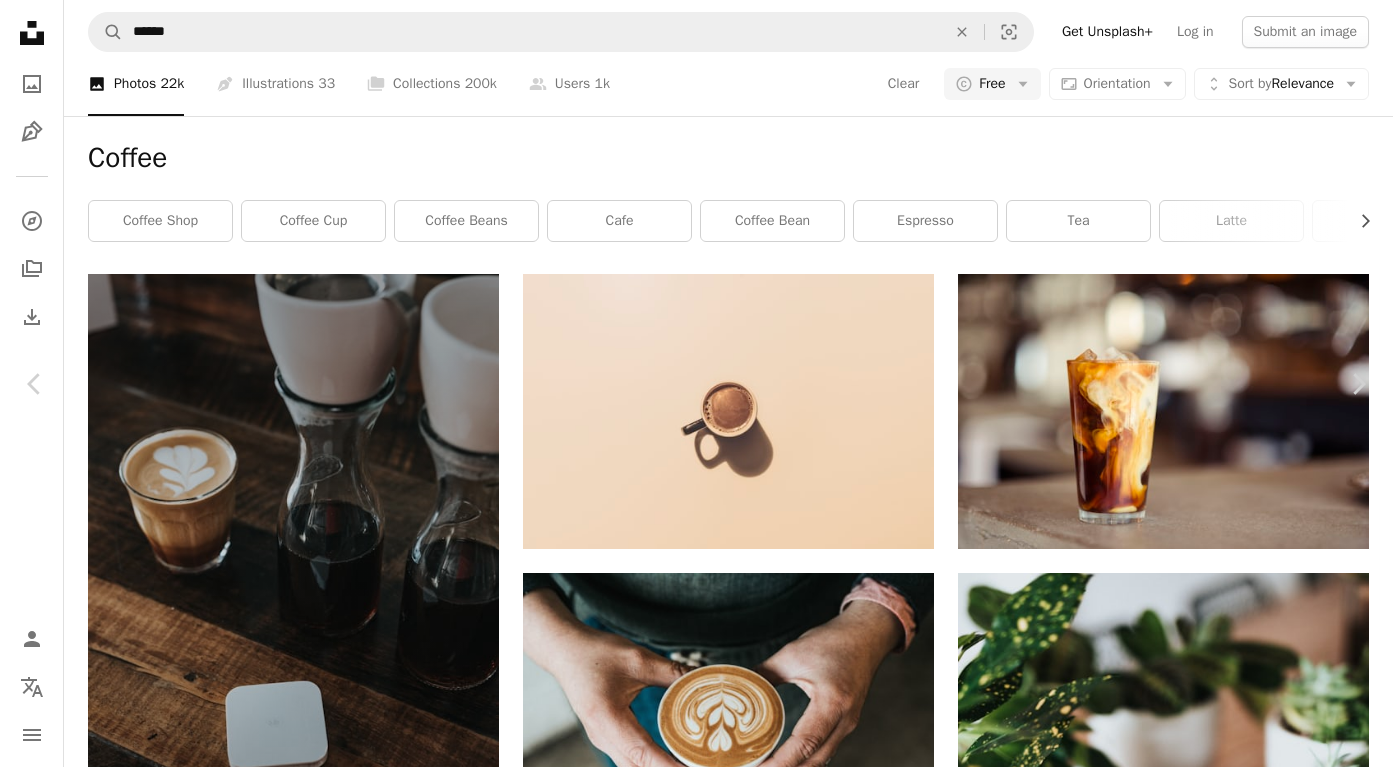 click on "Download free" at bounding box center (1209, 10613) 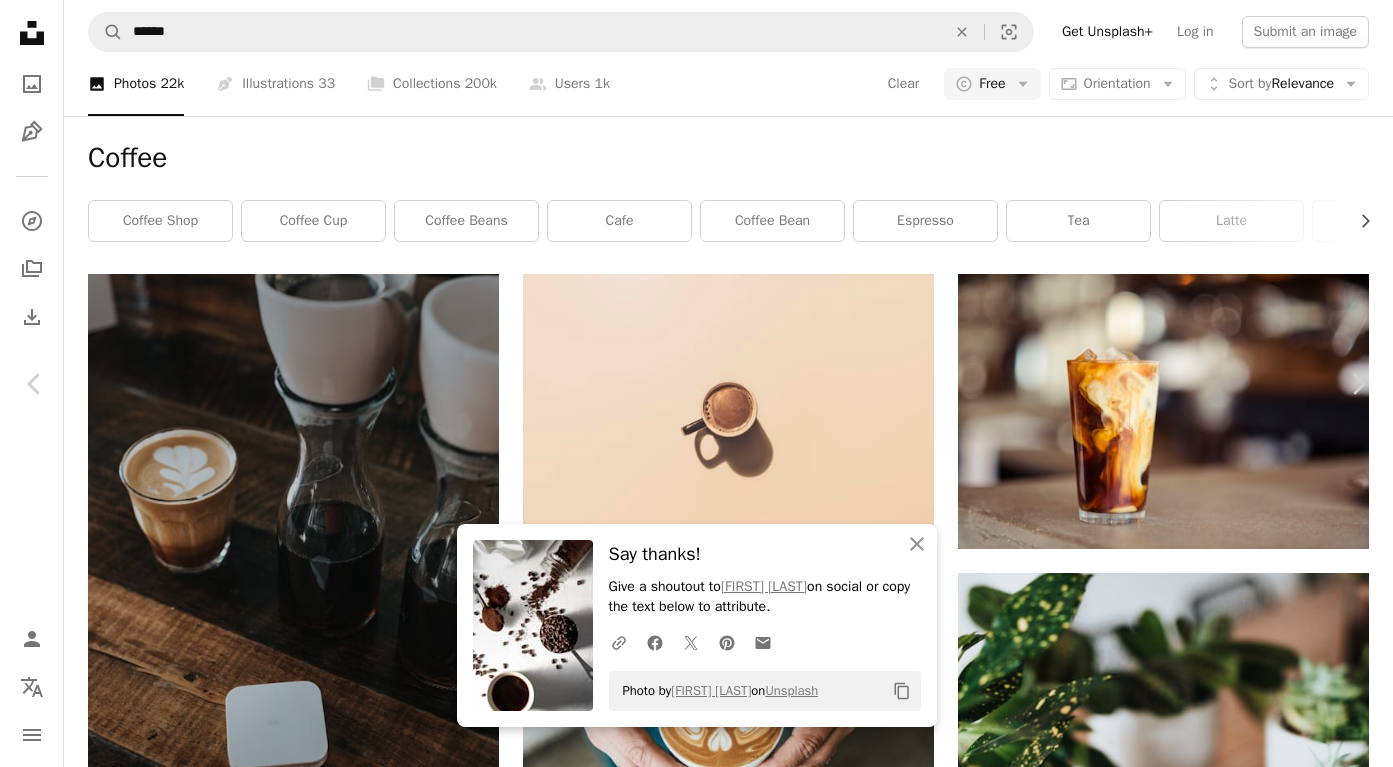 click on "An X shape" at bounding box center [20, 20] 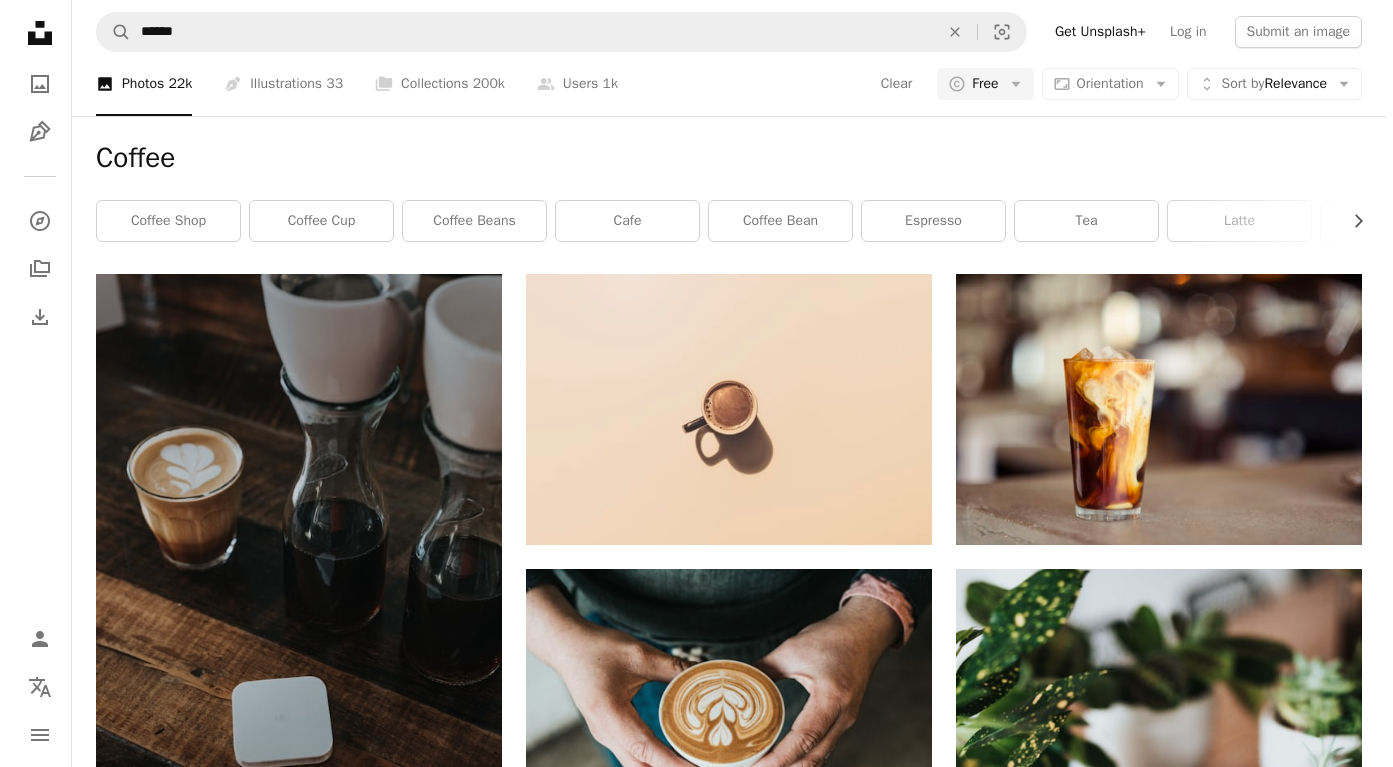 scroll, scrollTop: 8939, scrollLeft: 0, axis: vertical 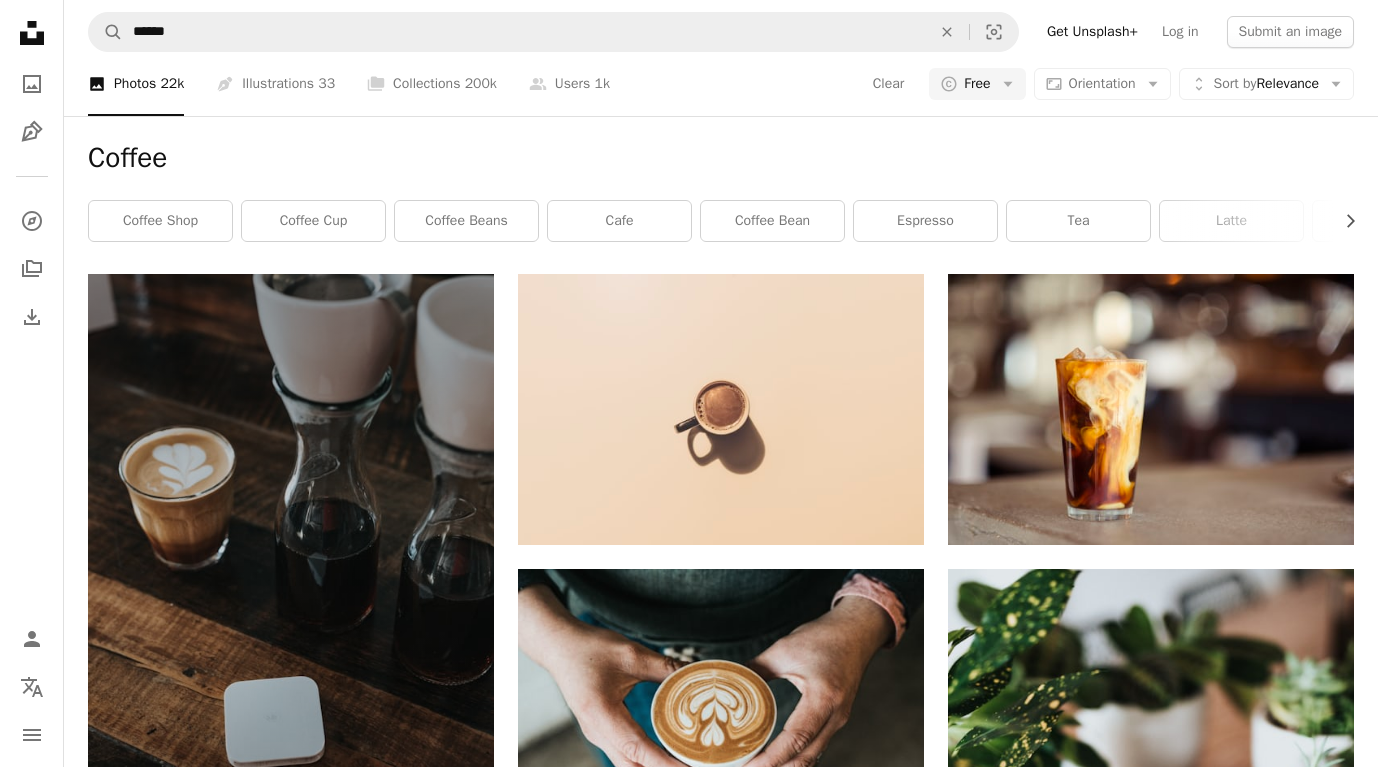 click at bounding box center [291, 9344] 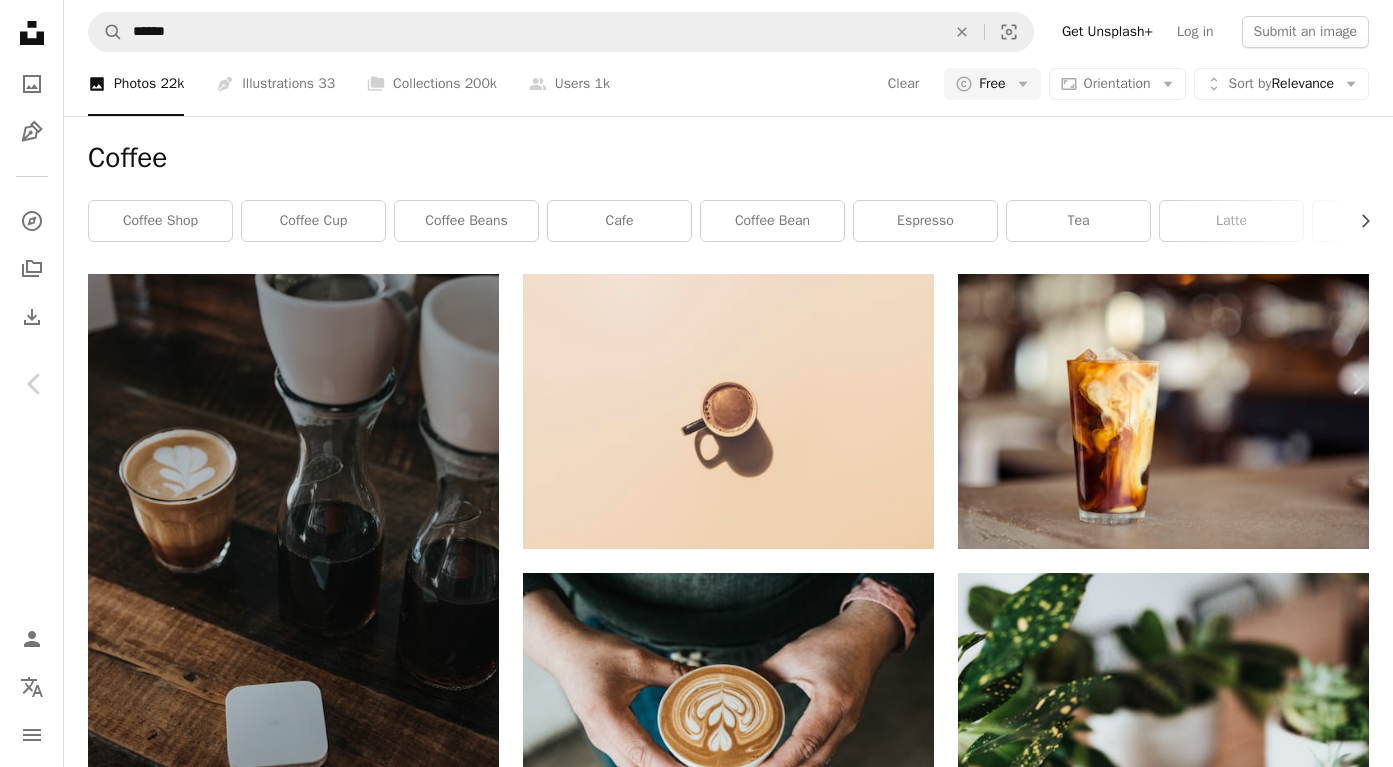 scroll, scrollTop: 6038, scrollLeft: 0, axis: vertical 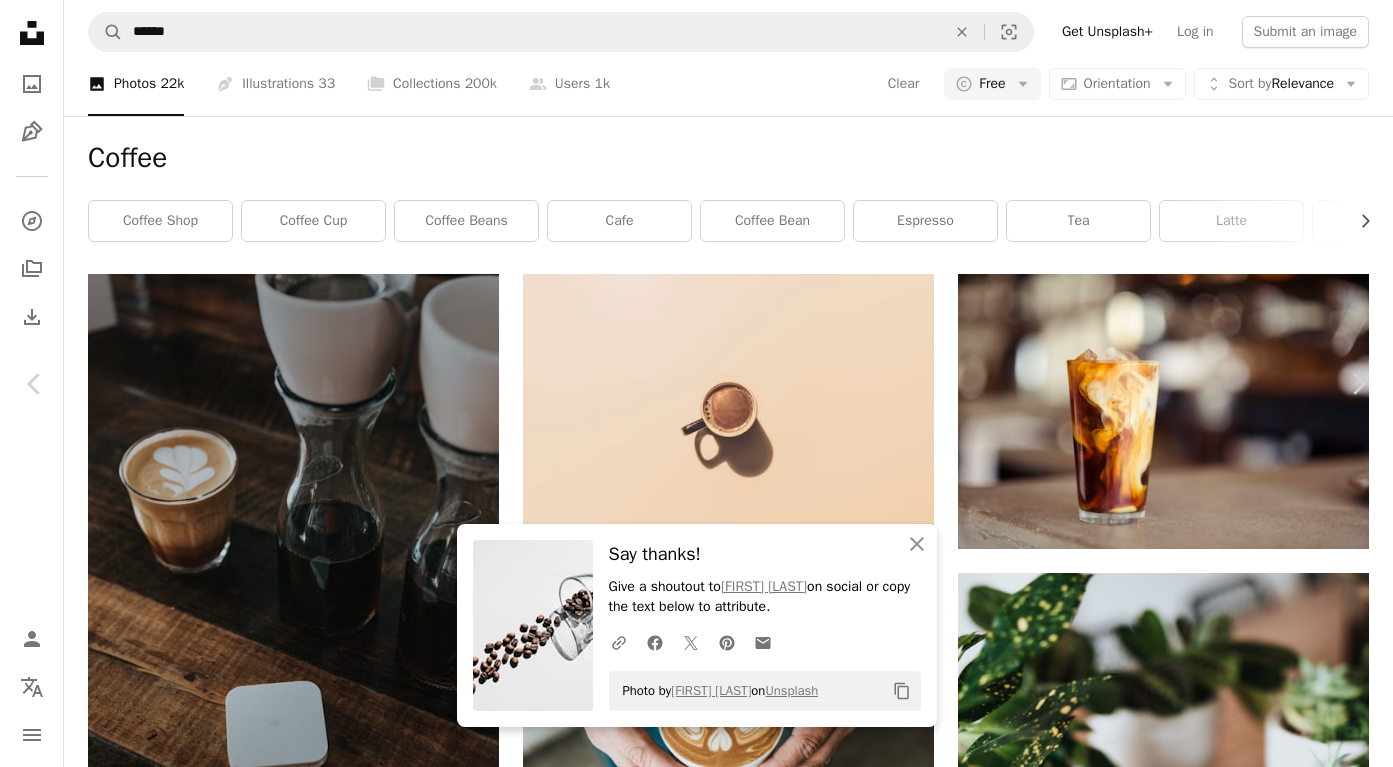 click at bounding box center [1106, 14132] 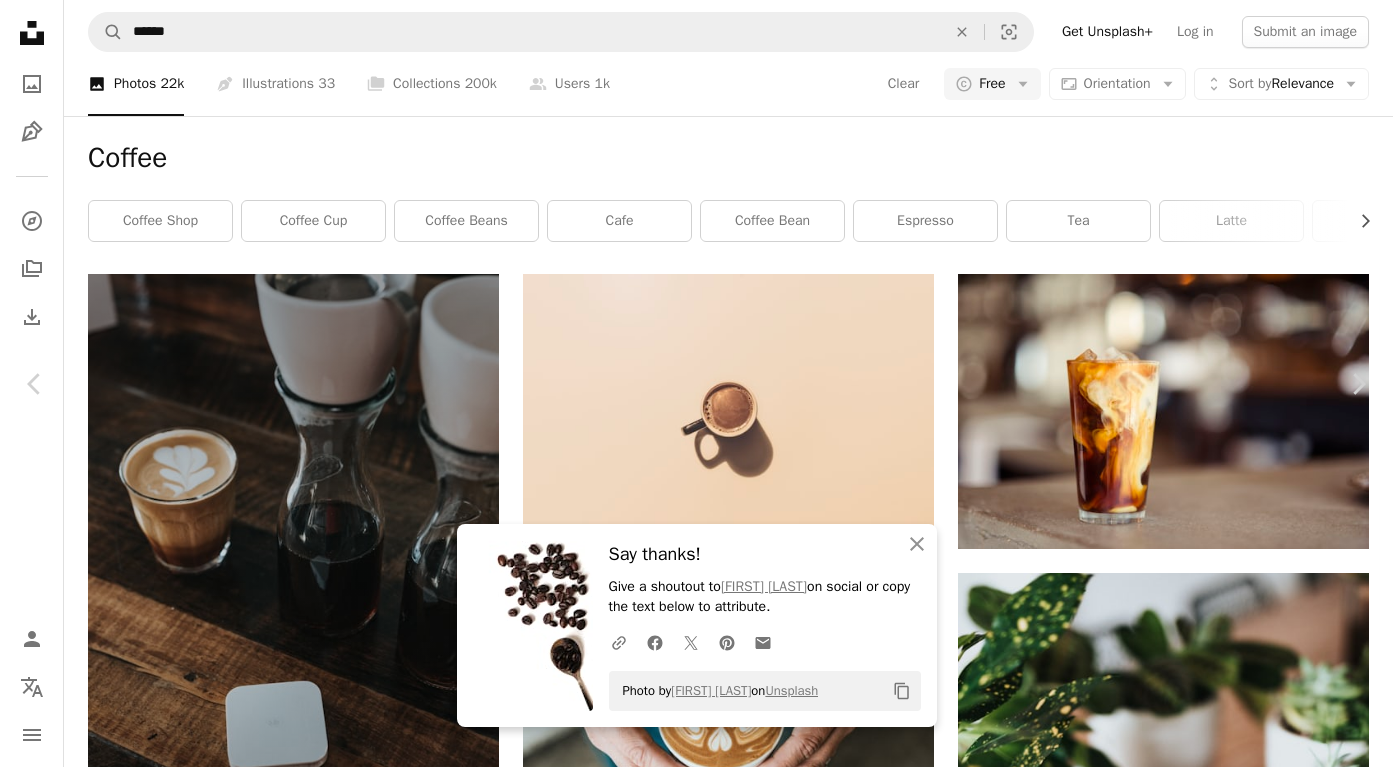 scroll, scrollTop: 4600, scrollLeft: 0, axis: vertical 